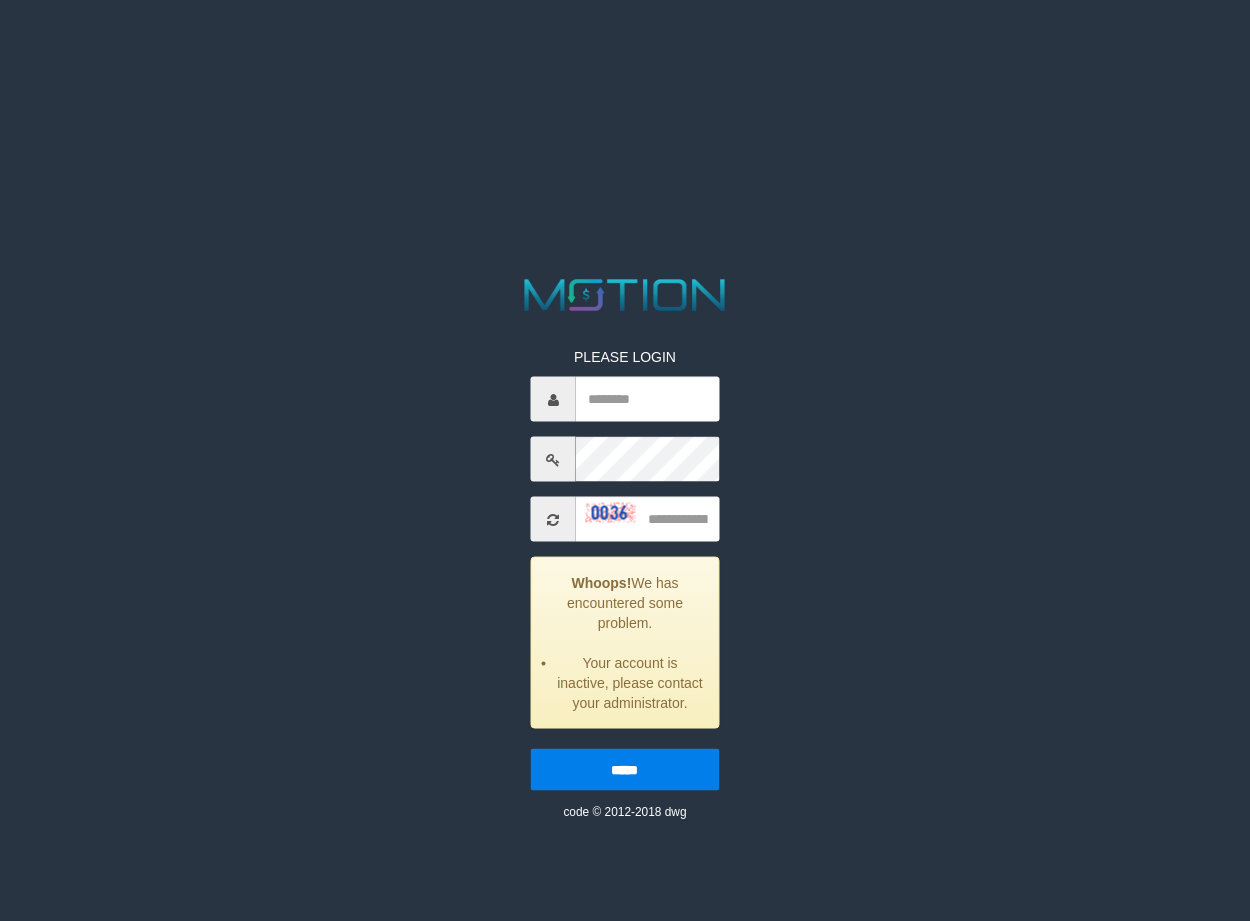 scroll, scrollTop: 0, scrollLeft: 0, axis: both 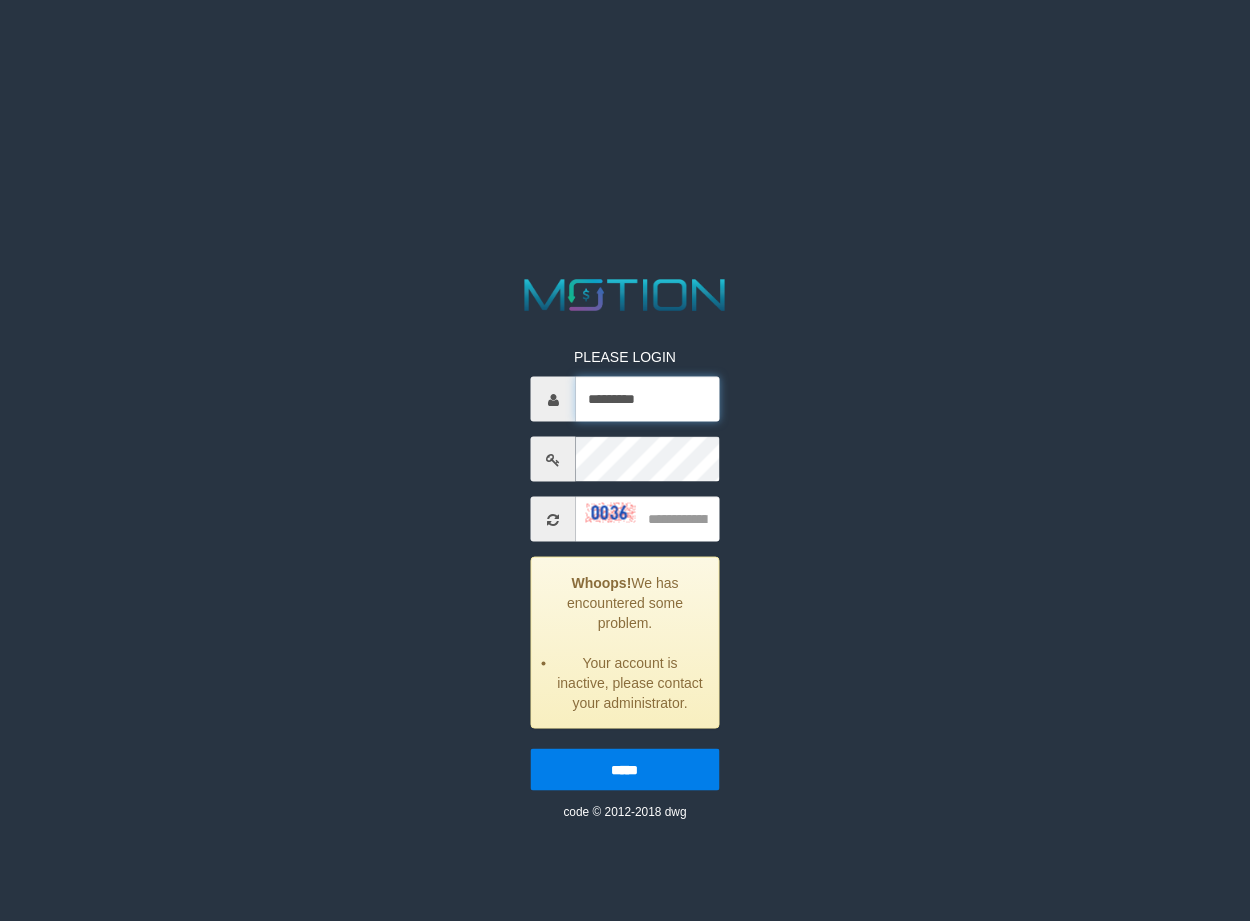 click on "*********" at bounding box center (647, 399) 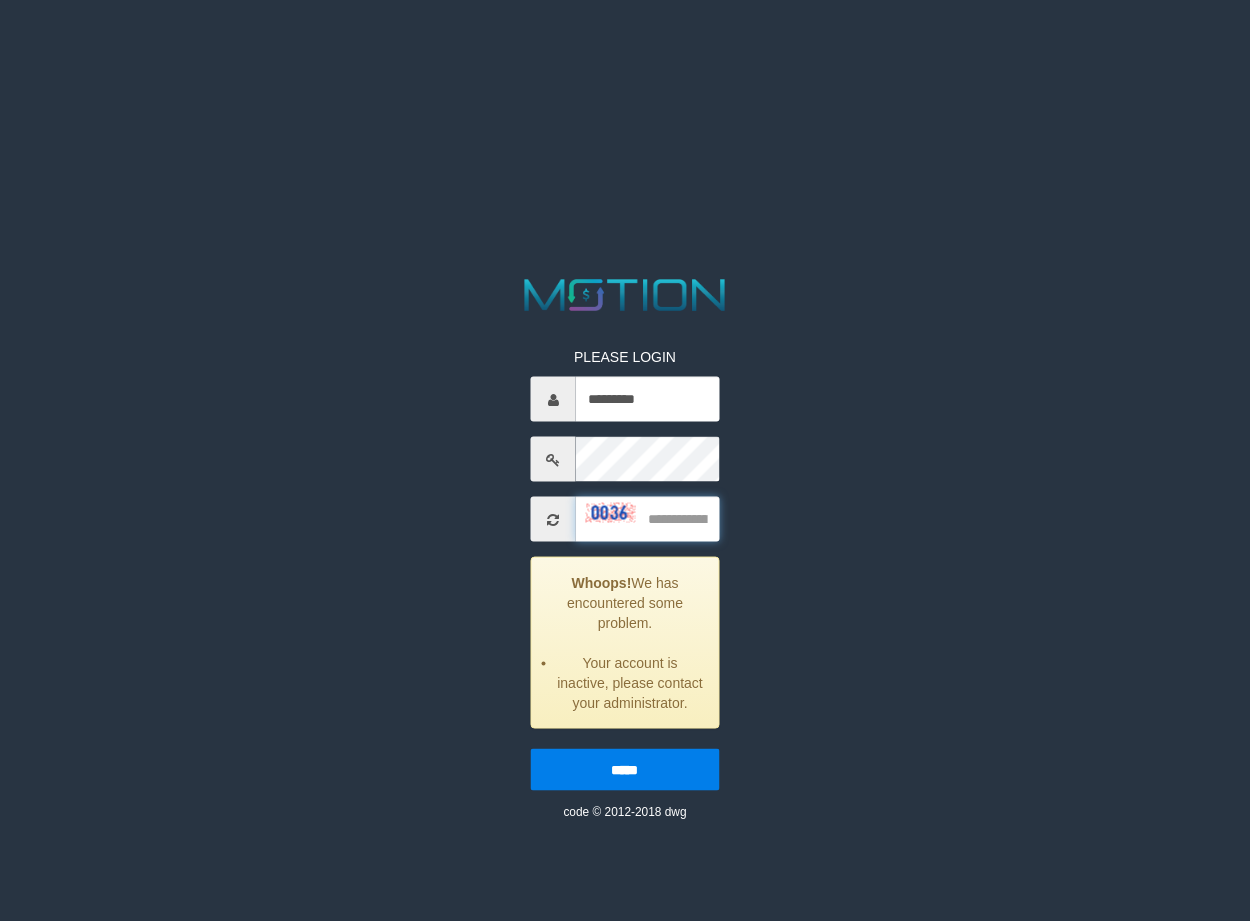 click at bounding box center (647, 519) 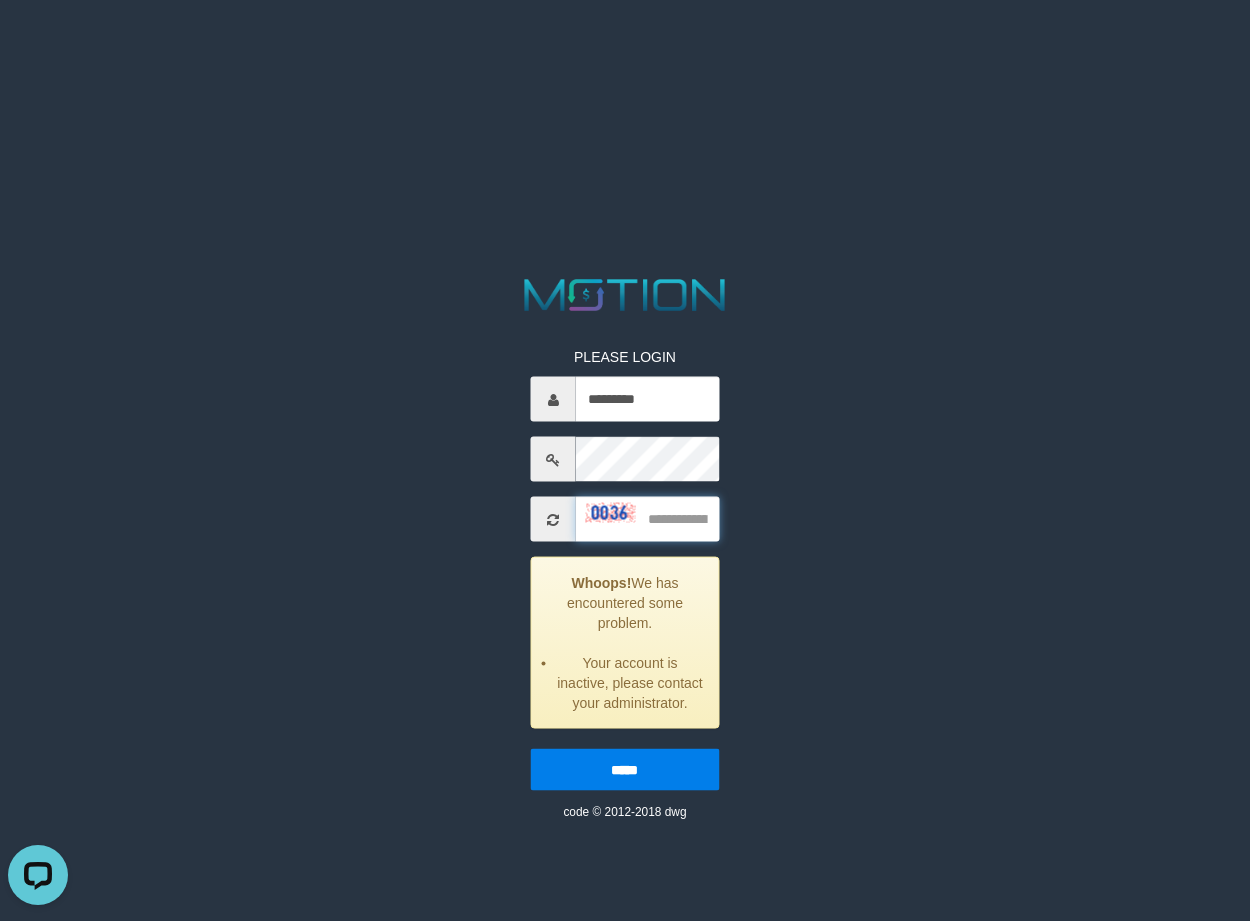 scroll, scrollTop: 0, scrollLeft: 0, axis: both 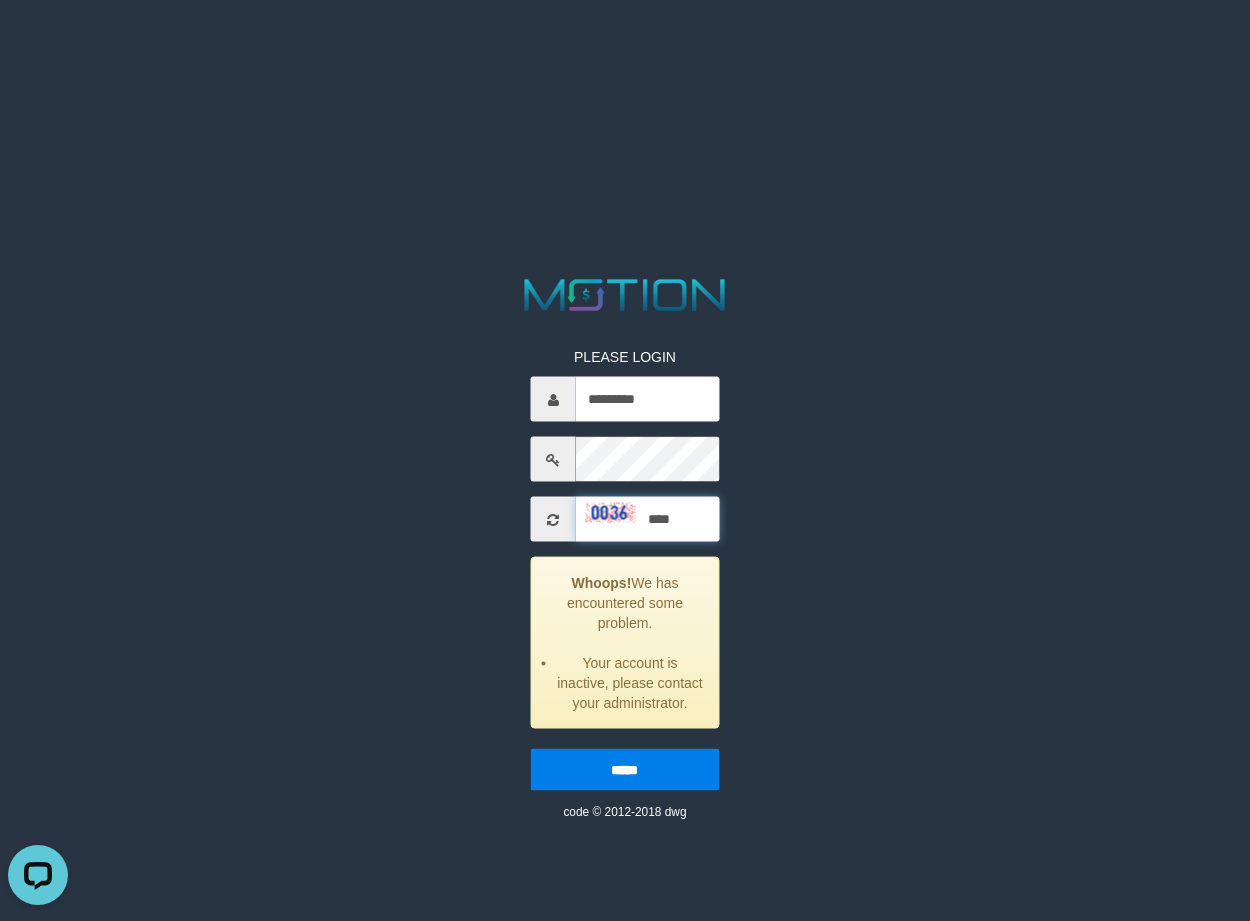 type on "****" 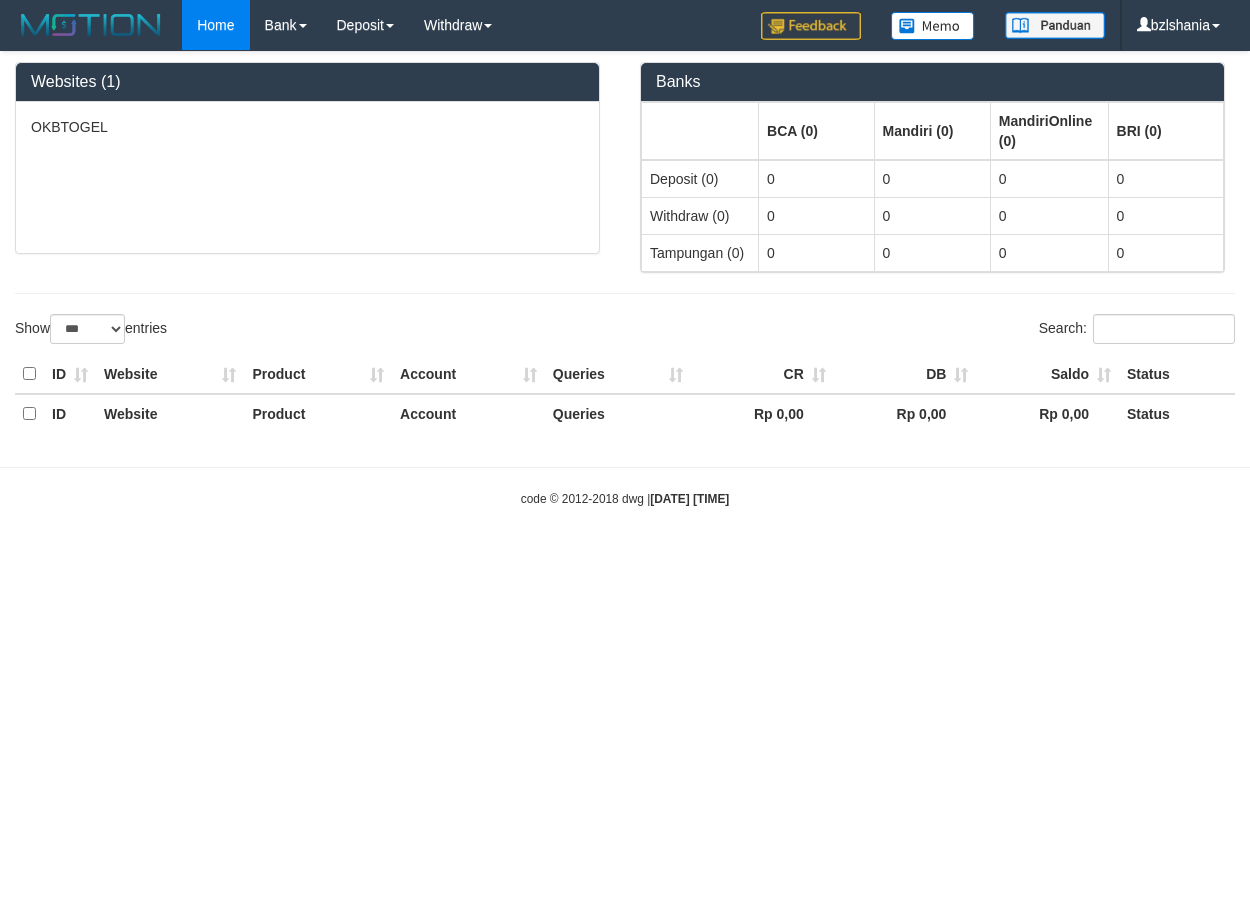 select on "***" 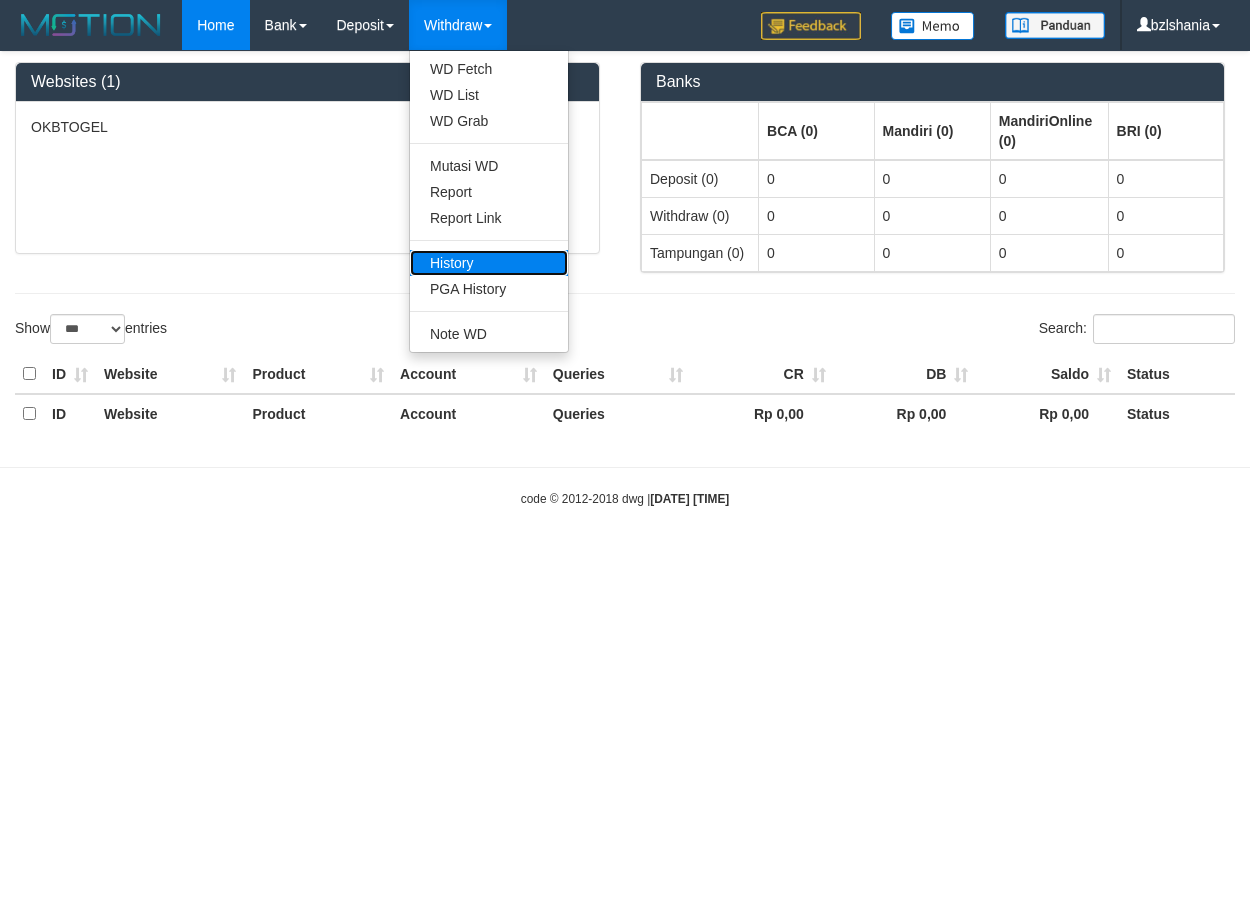 click on "History" at bounding box center (489, 263) 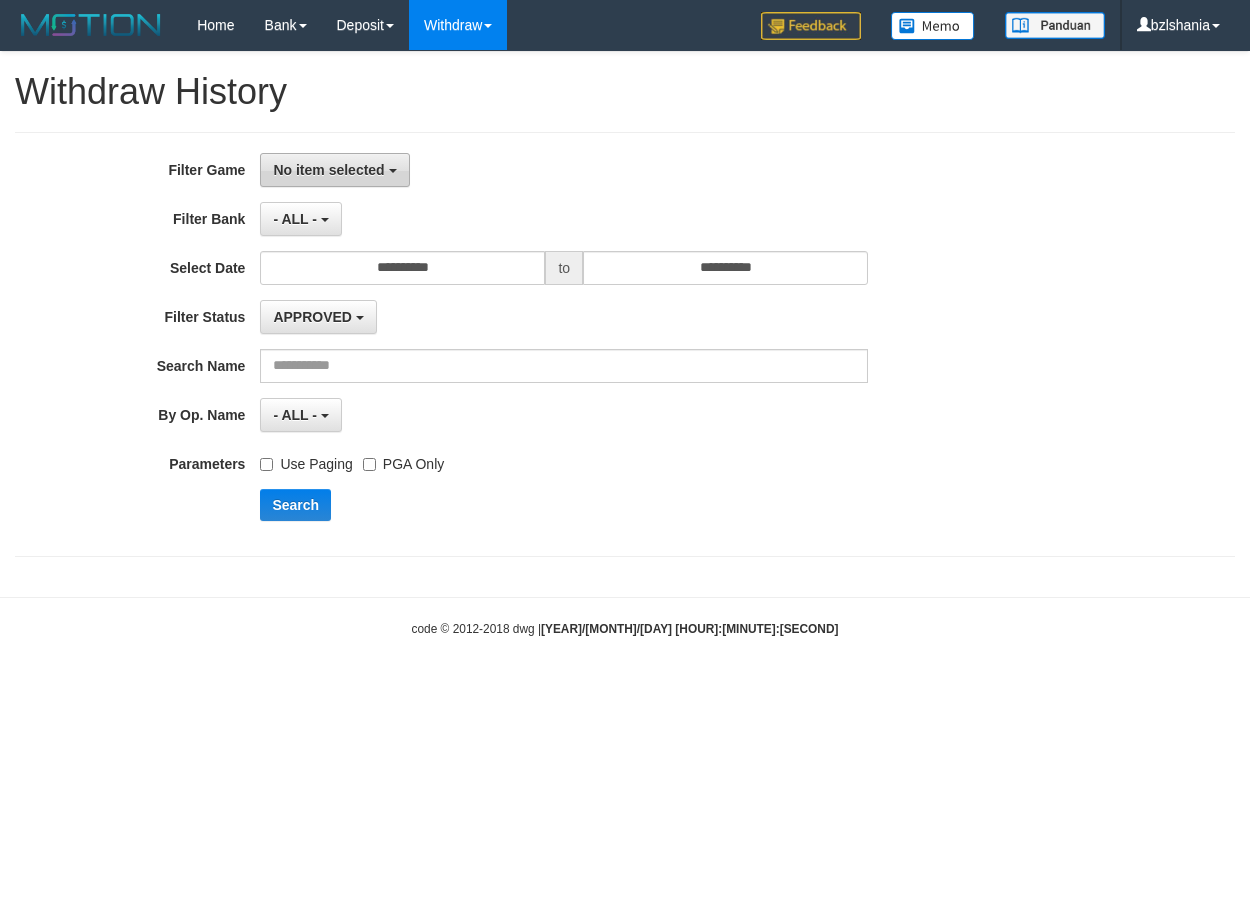 scroll, scrollTop: 0, scrollLeft: 0, axis: both 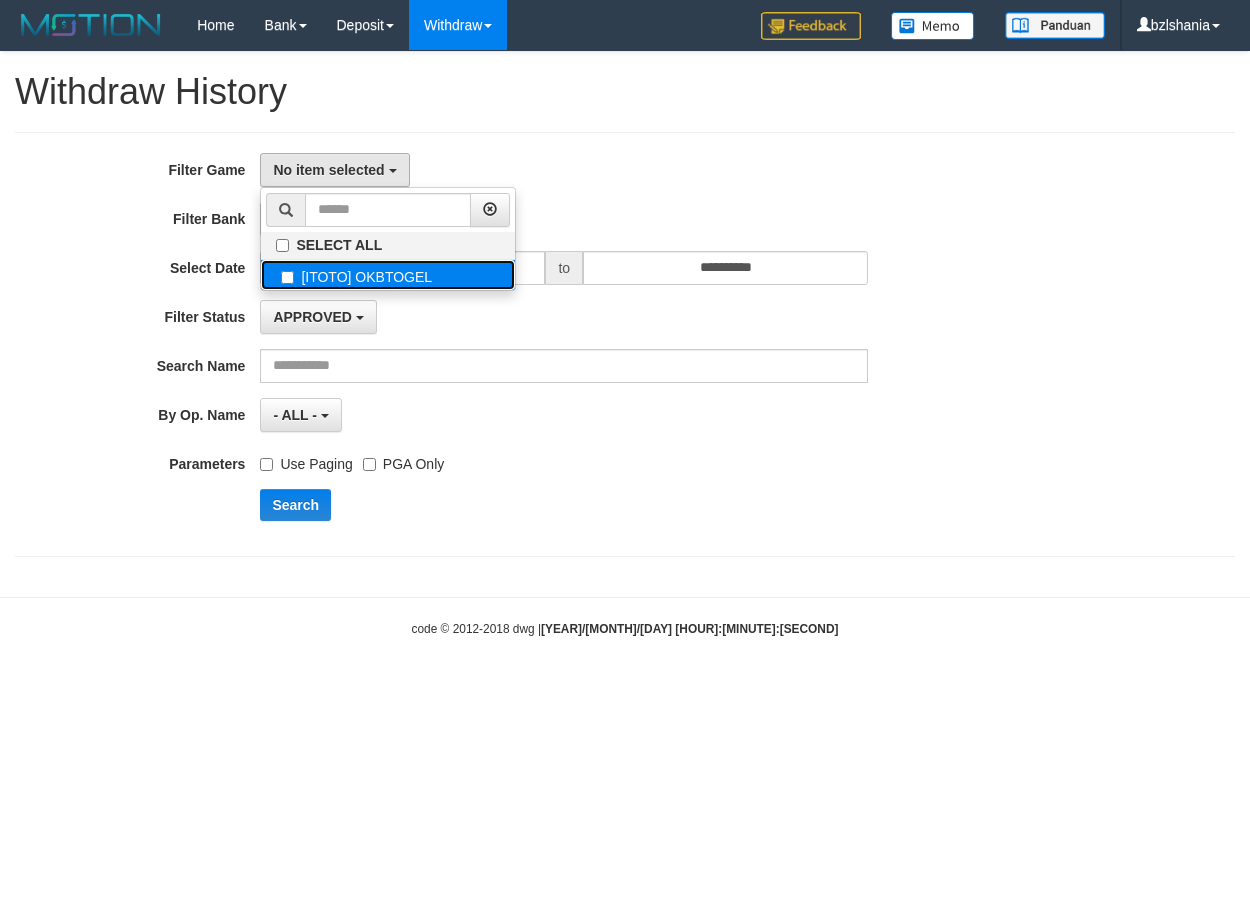 click on "[ITOTO] OKBTOGEL" at bounding box center [388, 275] 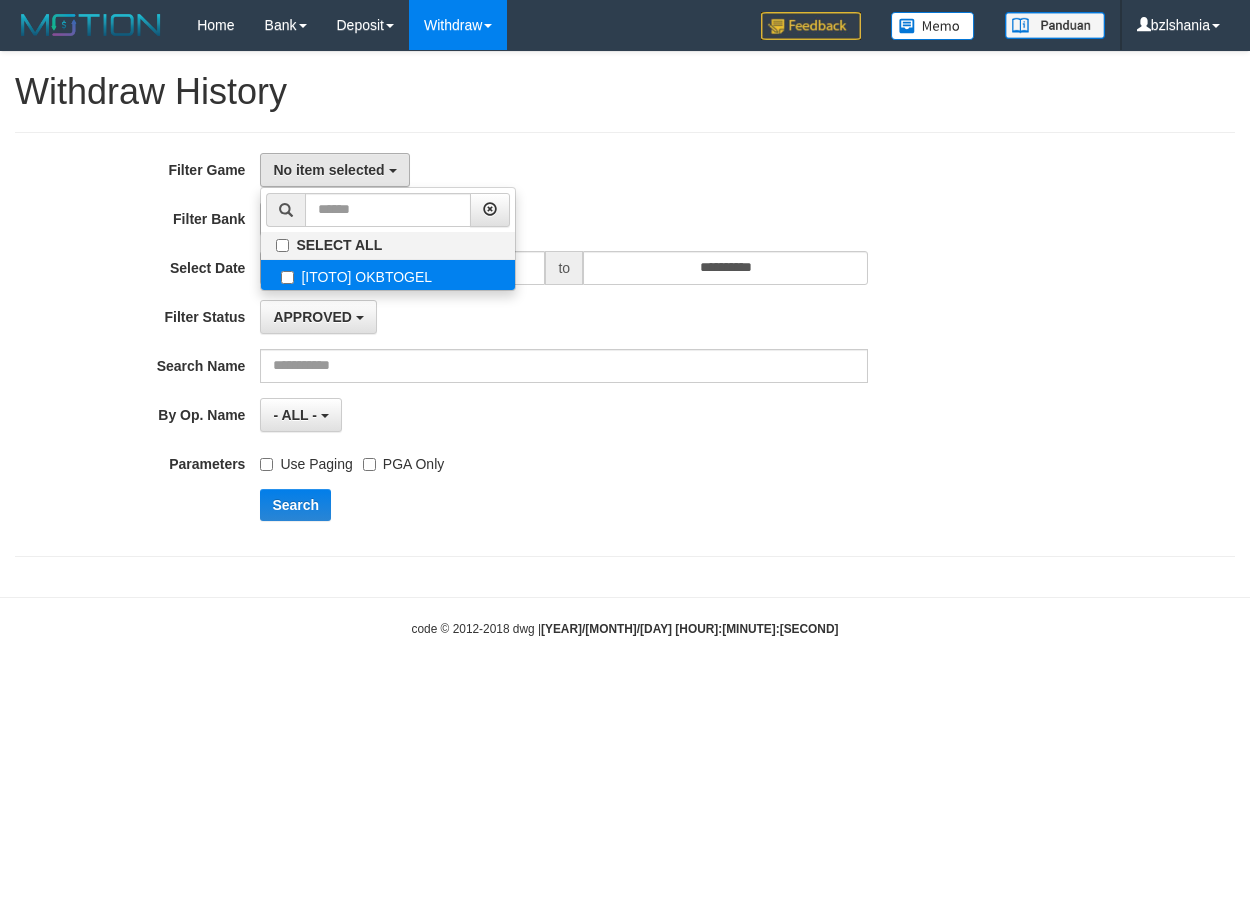 select on "****" 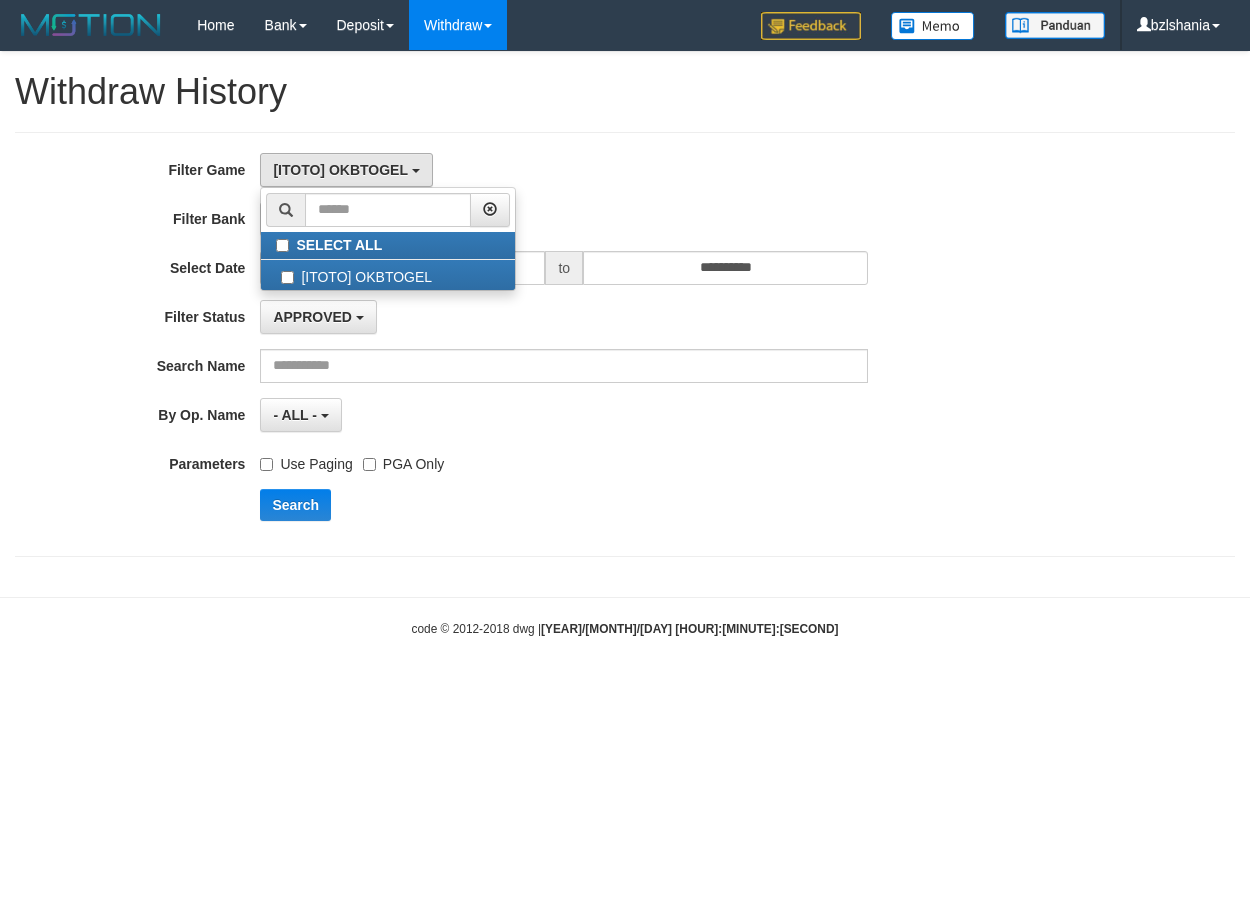 click on "- ALL -    SELECT ALL  - ALL -  SELECT BANK
BCA
MANDIRI
MANDIRIONLINE
BRI
BNI
MAYBANK
MEGA
PANIN
PERMATA
SINARMAS
MANDIRIBUSINESS
OVO
GOPAY
LINKAJA
DANA
SHOPEEPAY
SAKUKU
OCBC
JENIUS
BSI
DANAMON
CIMB
JAGO
SEABANK
PAPUA
NEO
BRIMOBILE
MANDIRIMOBILE
BNIMOBILE
PANINMOBILE
SINARMASMOBILE
PERMATAMOBILE
WONDERMOBILE
JAGOMOBILE
SEABANKMOBILE" at bounding box center [564, 219] 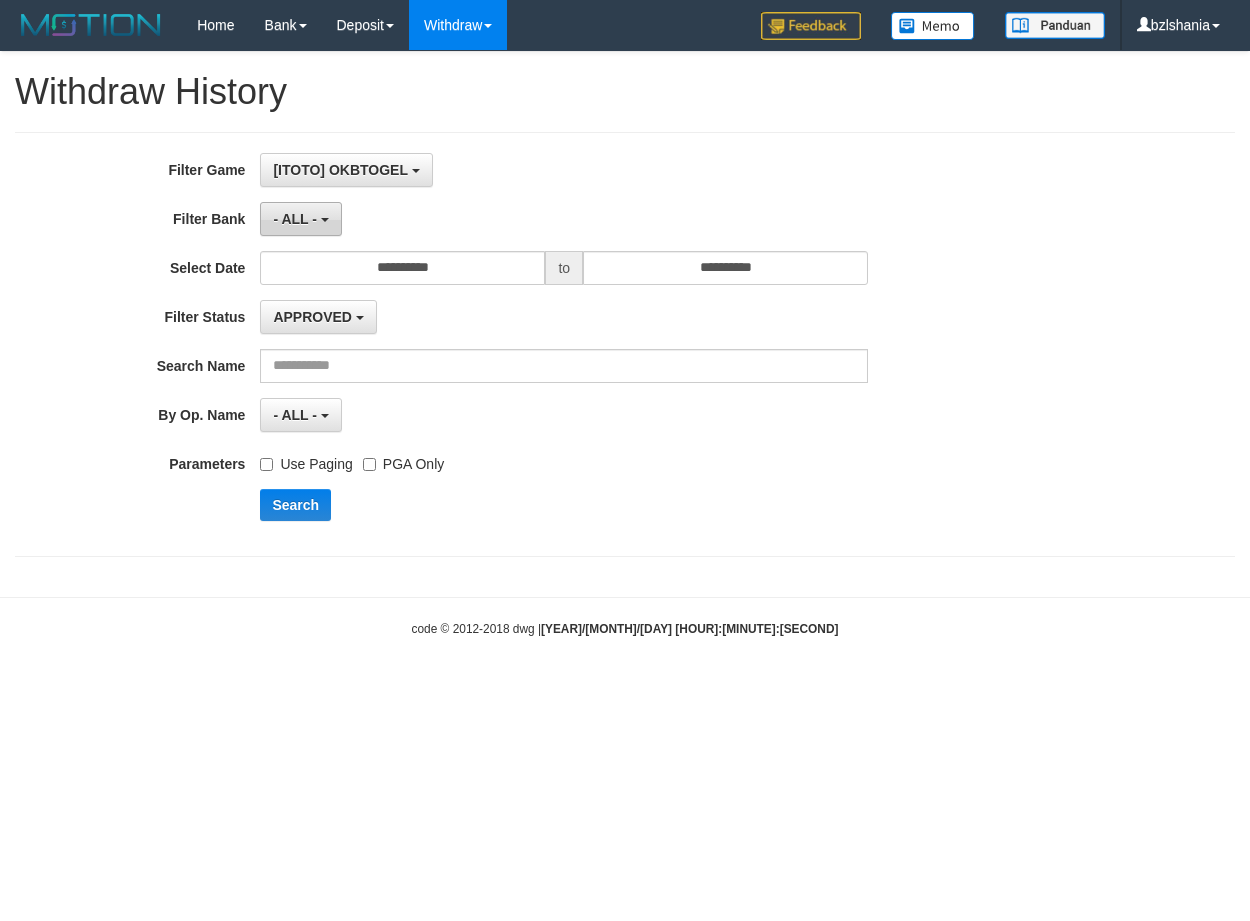 click on "- ALL -" at bounding box center [300, 219] 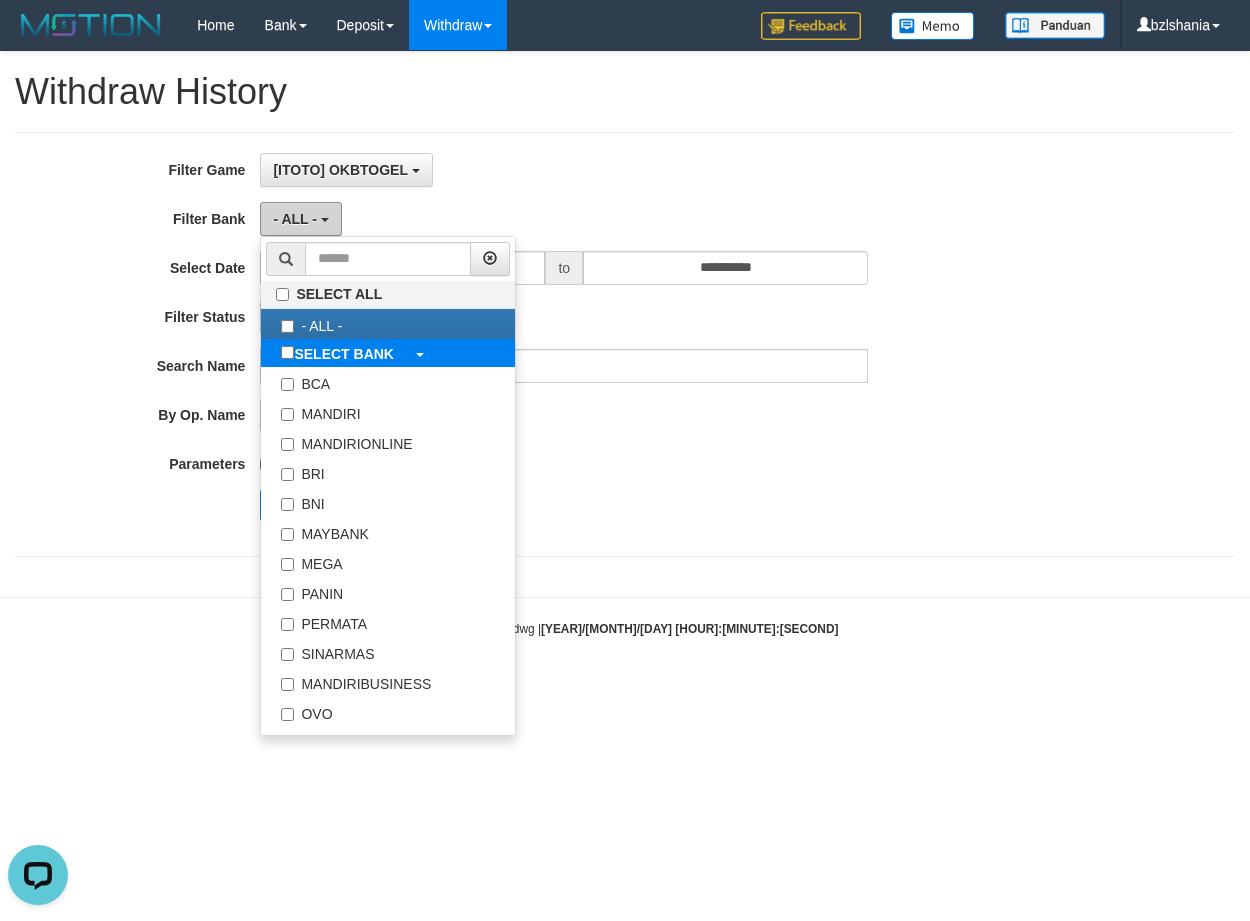 scroll, scrollTop: 0, scrollLeft: 0, axis: both 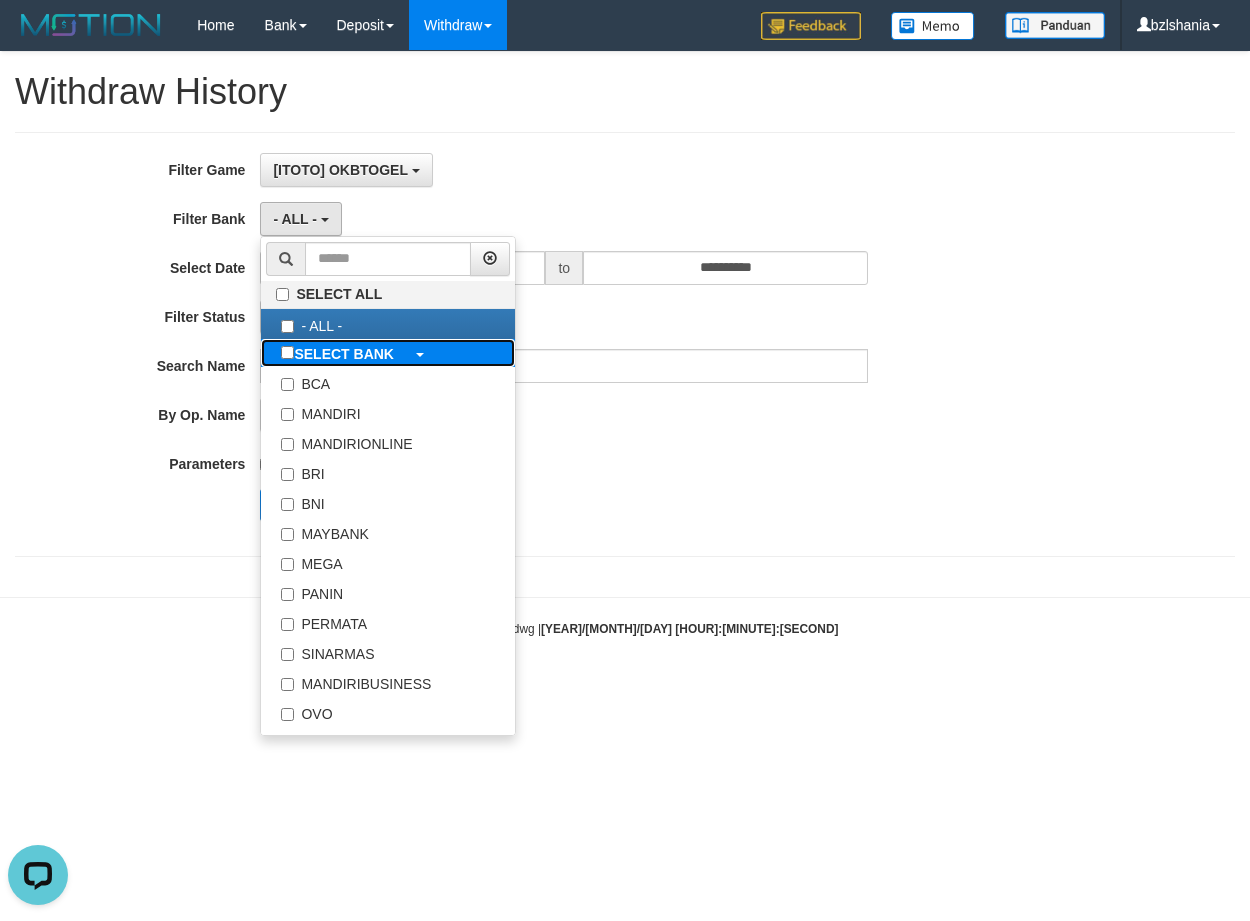 click on "SELECT BANK" at bounding box center (344, 354) 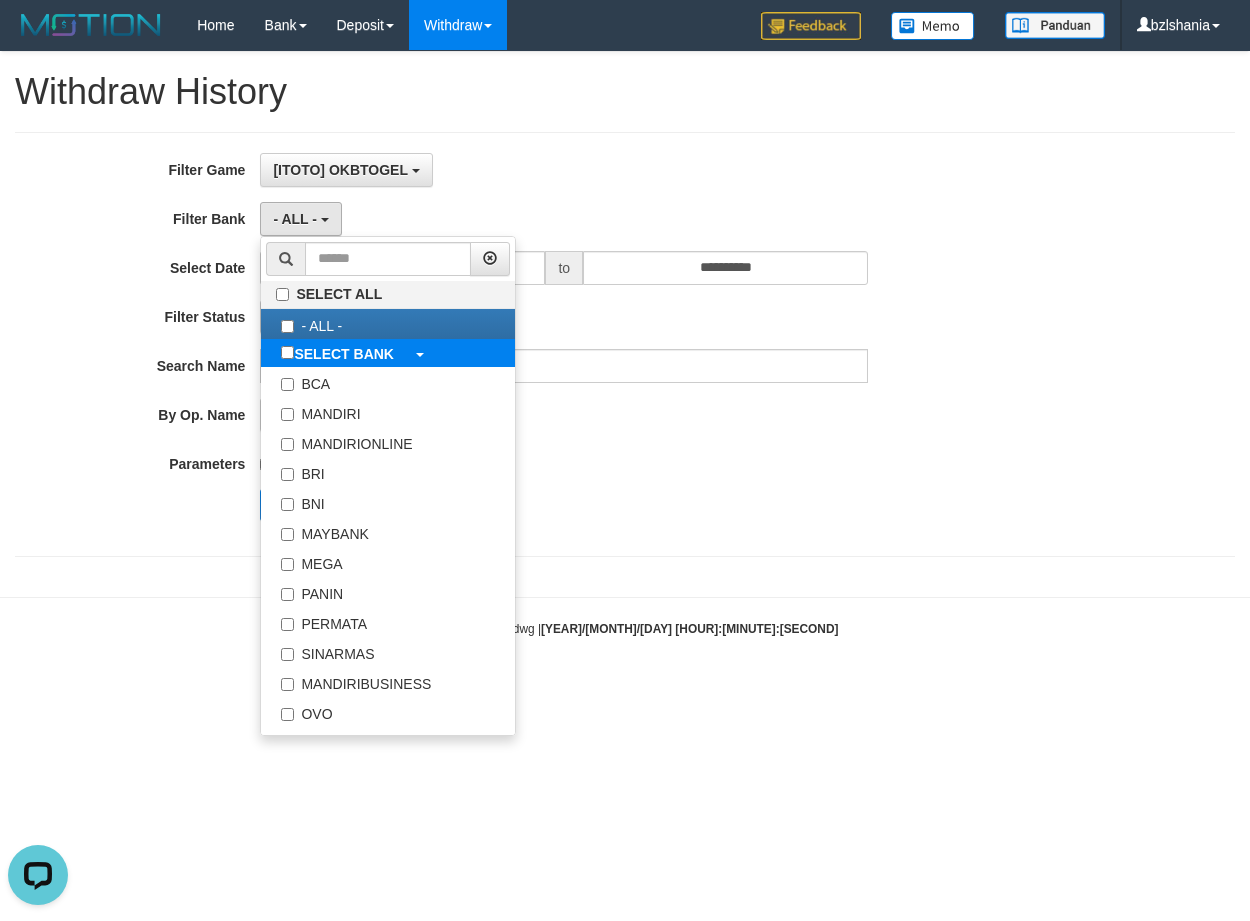 select on "***" 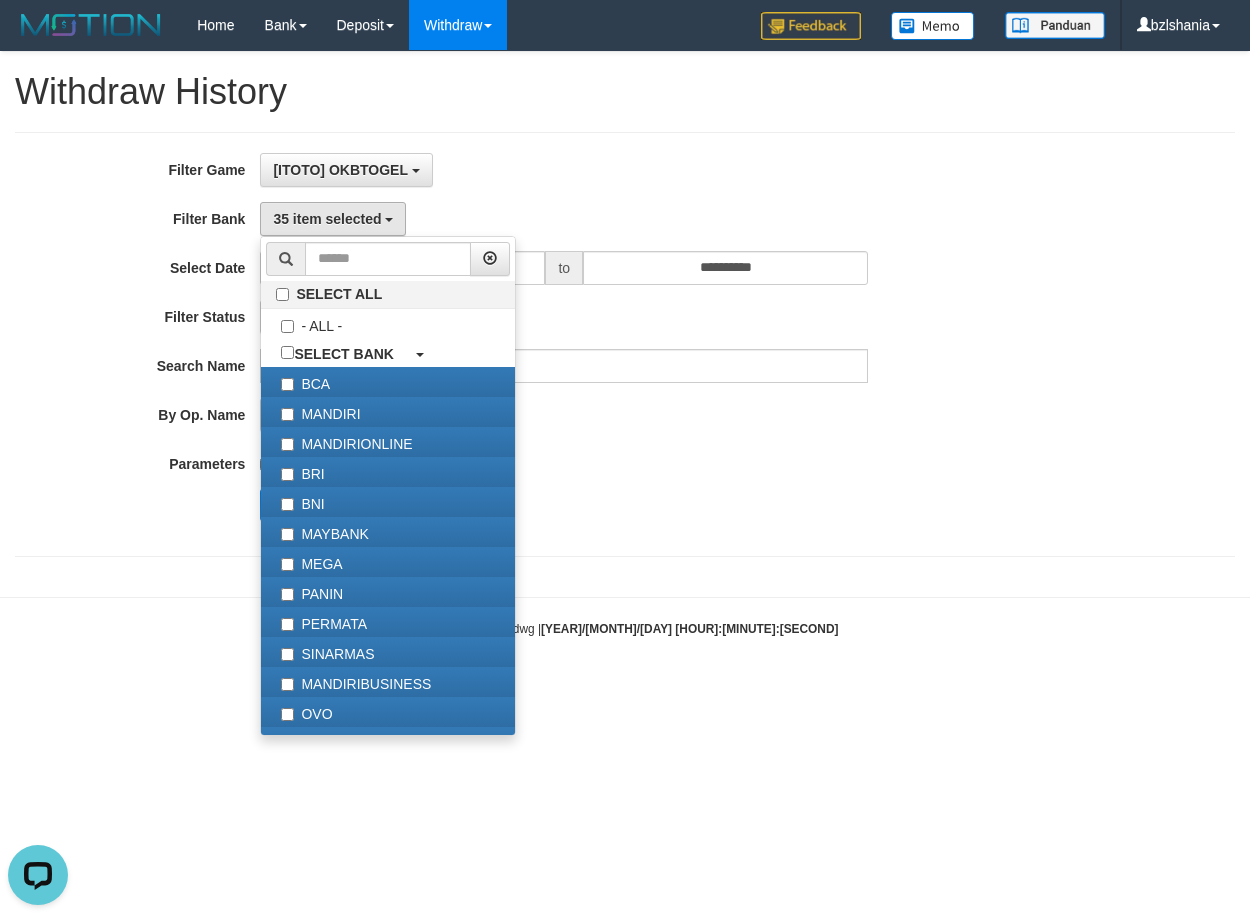 click on "**********" at bounding box center (521, 344) 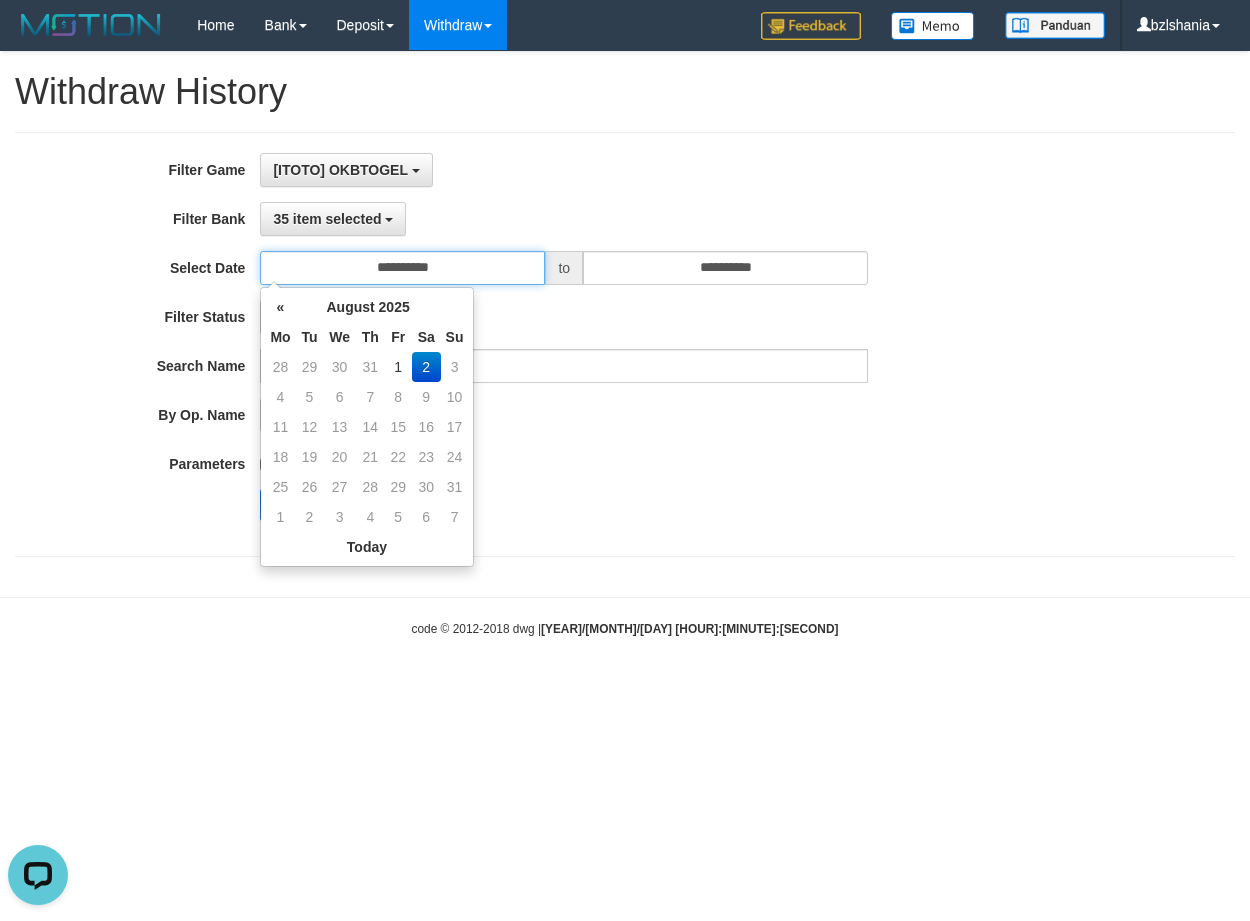 click on "**********" at bounding box center [402, 268] 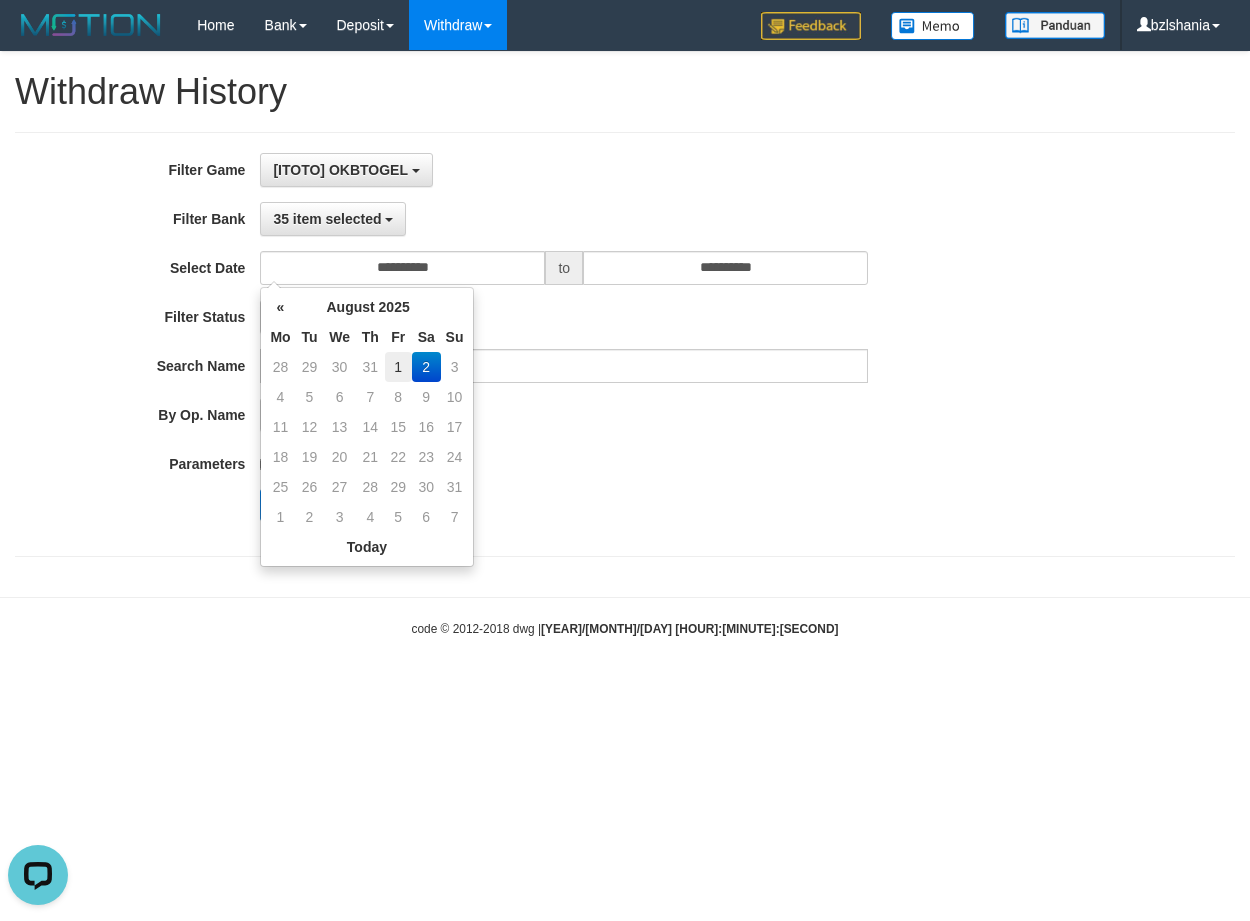 click on "1" at bounding box center (398, 367) 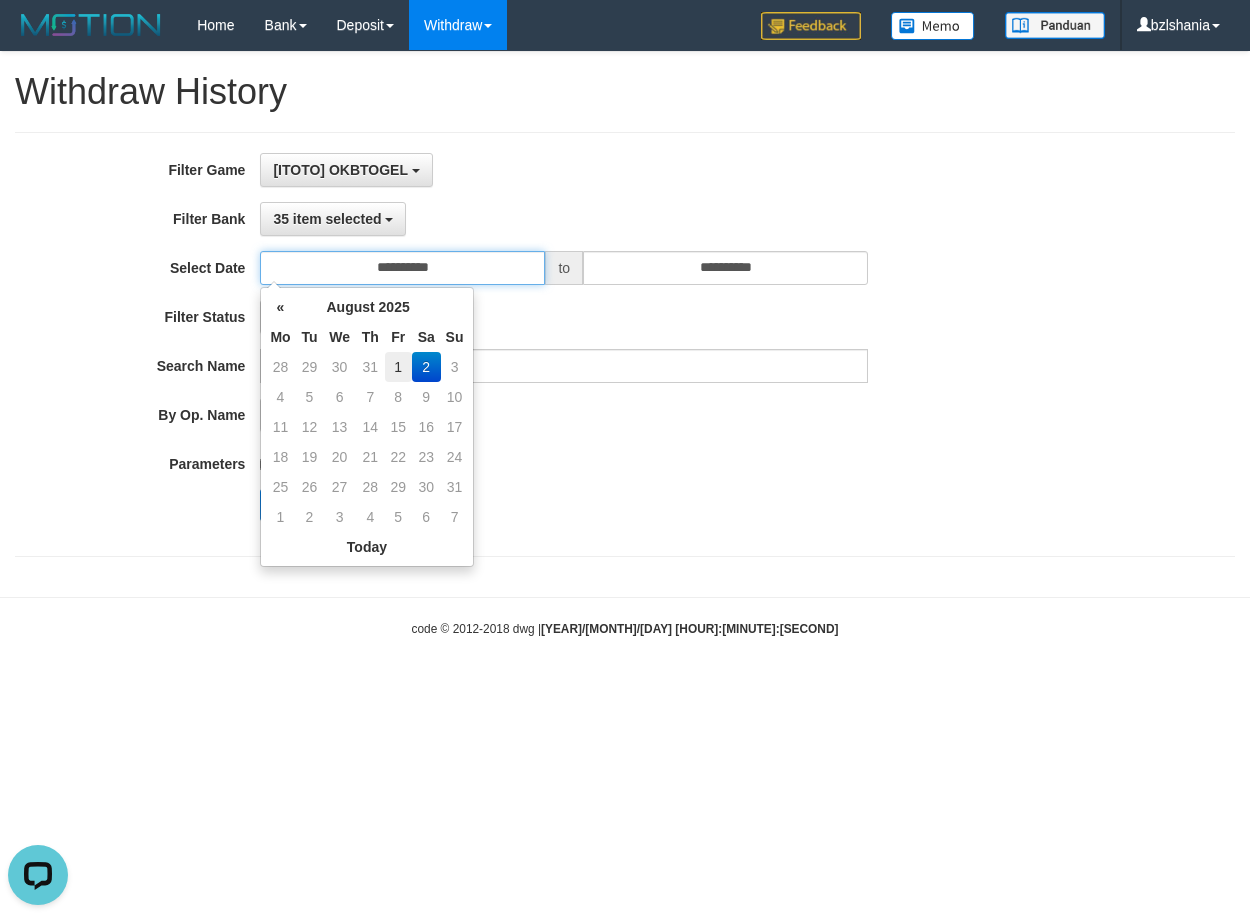 type on "**********" 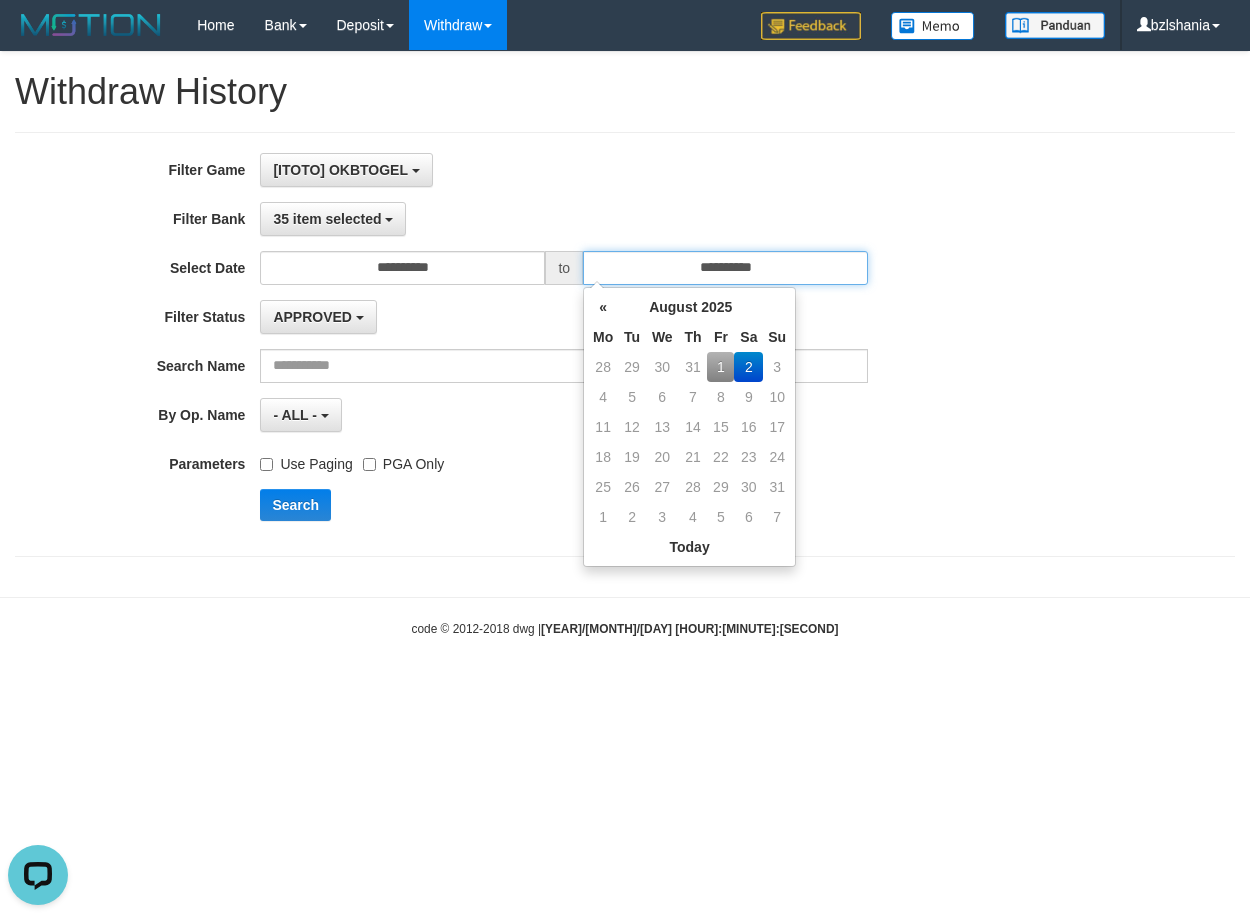 click on "**********" at bounding box center [725, 268] 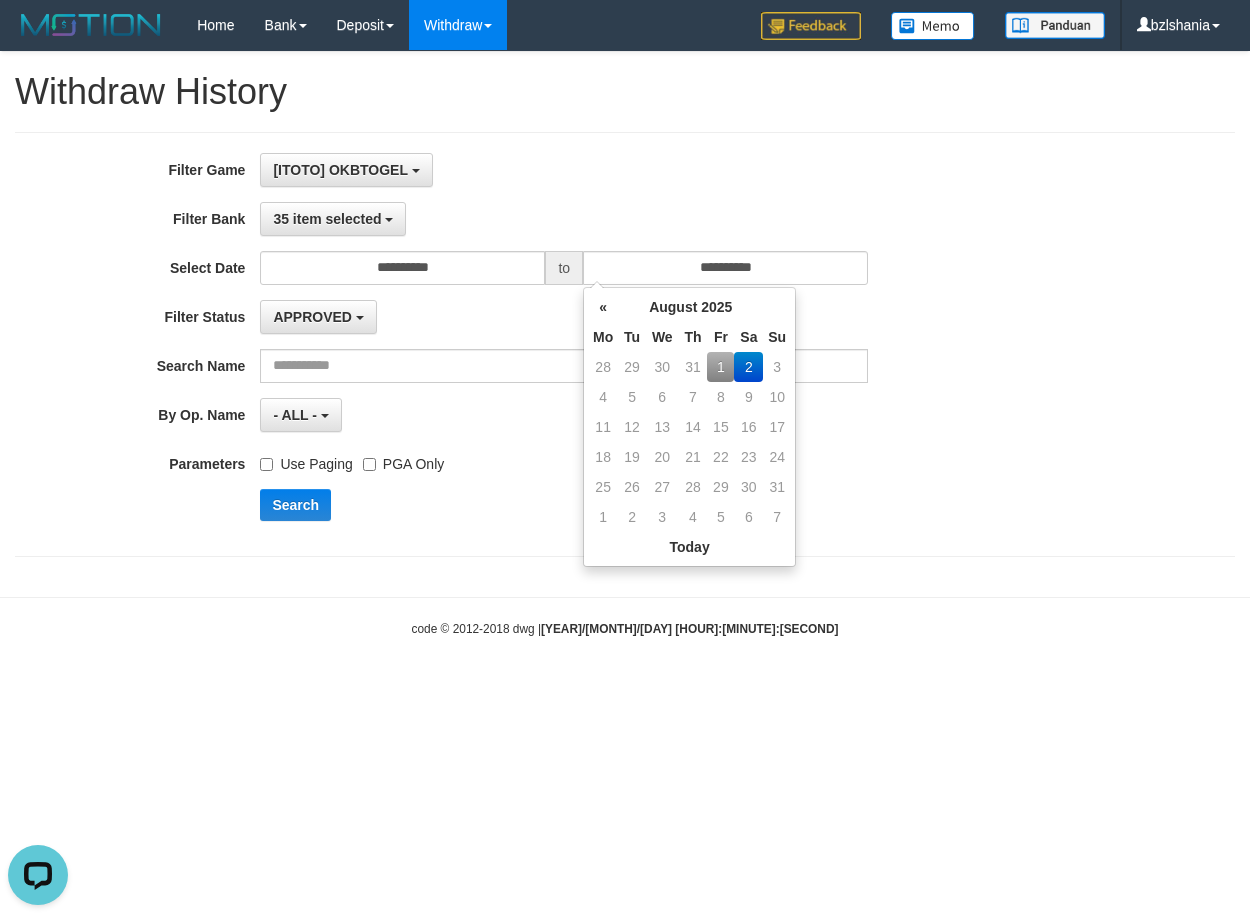 click on "1" at bounding box center (720, 367) 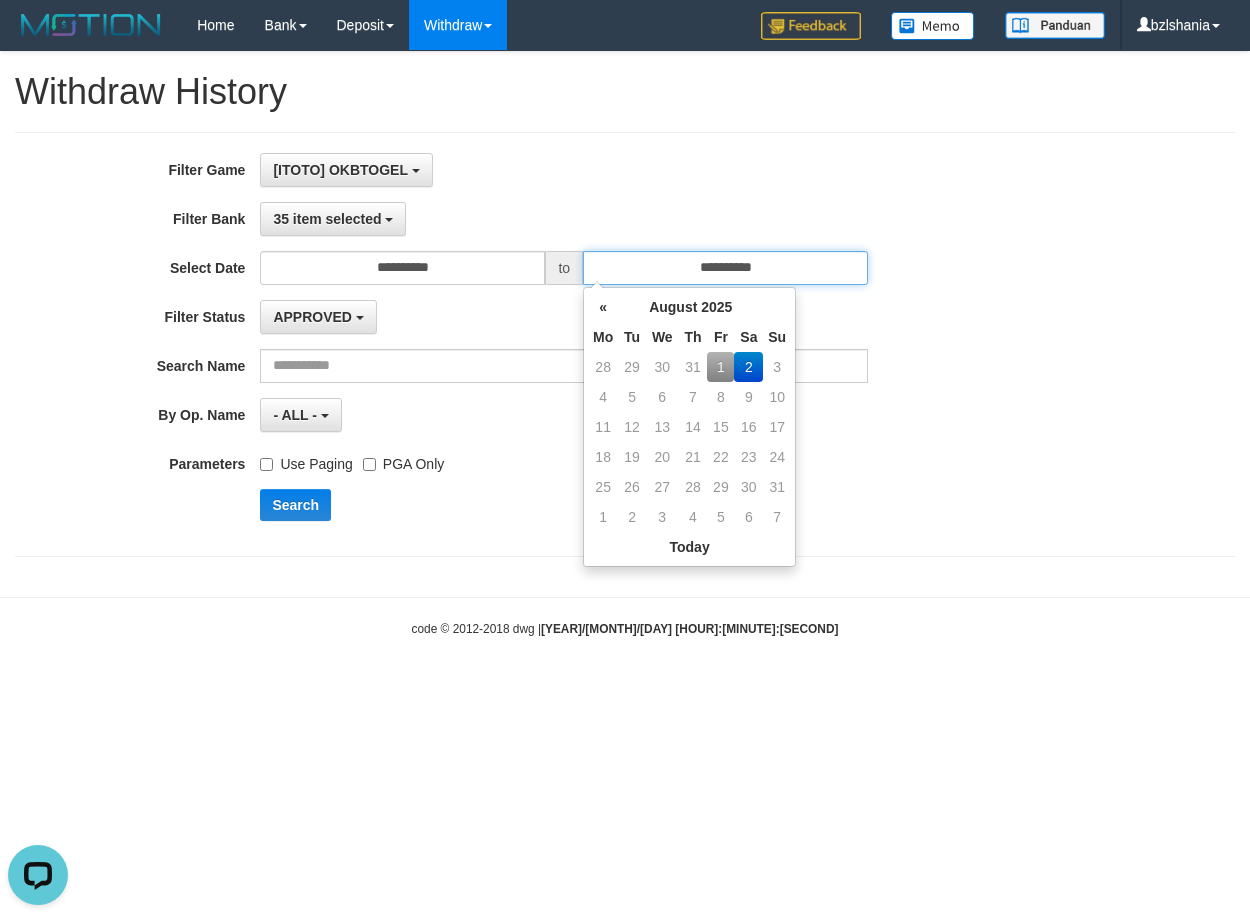 type on "**********" 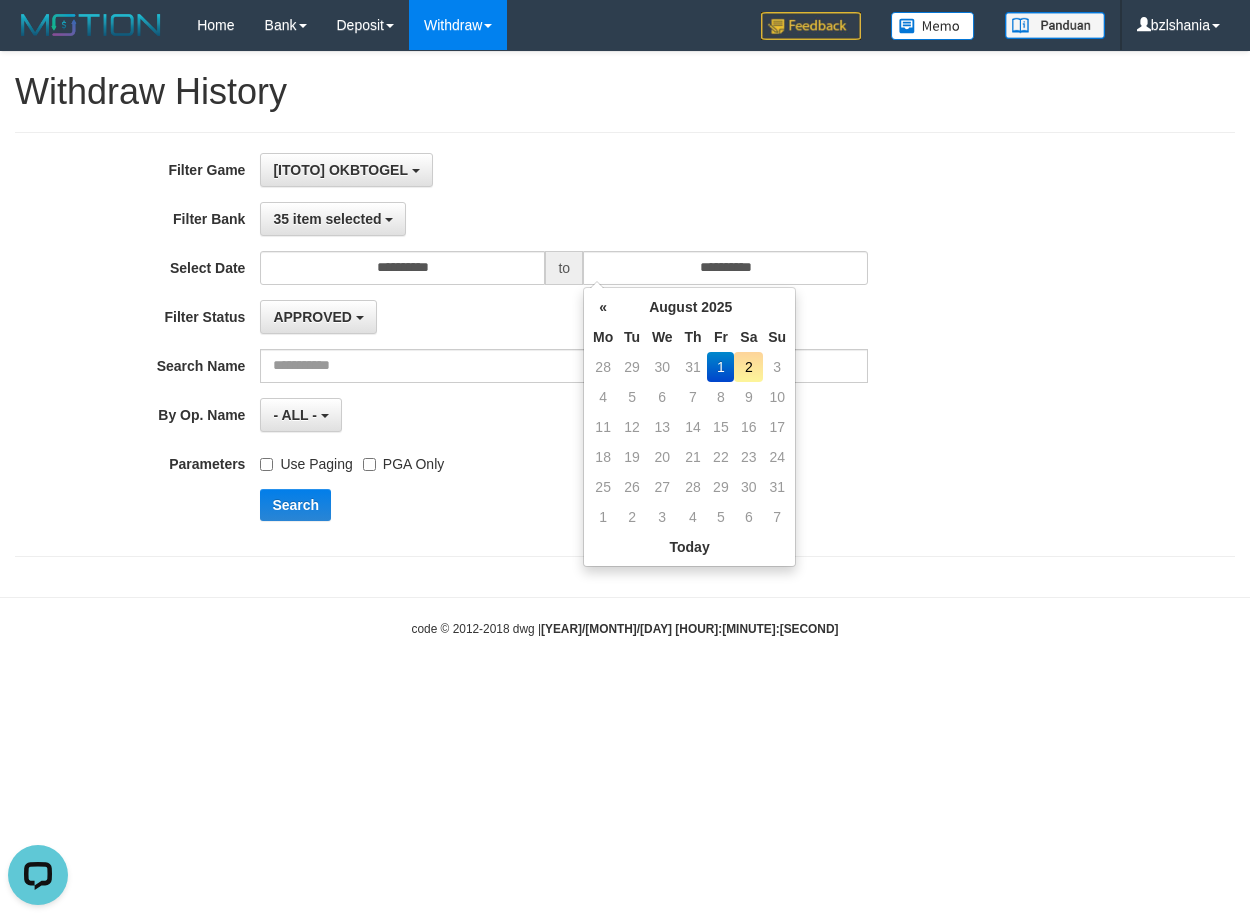 click on "**********" at bounding box center (625, 314) 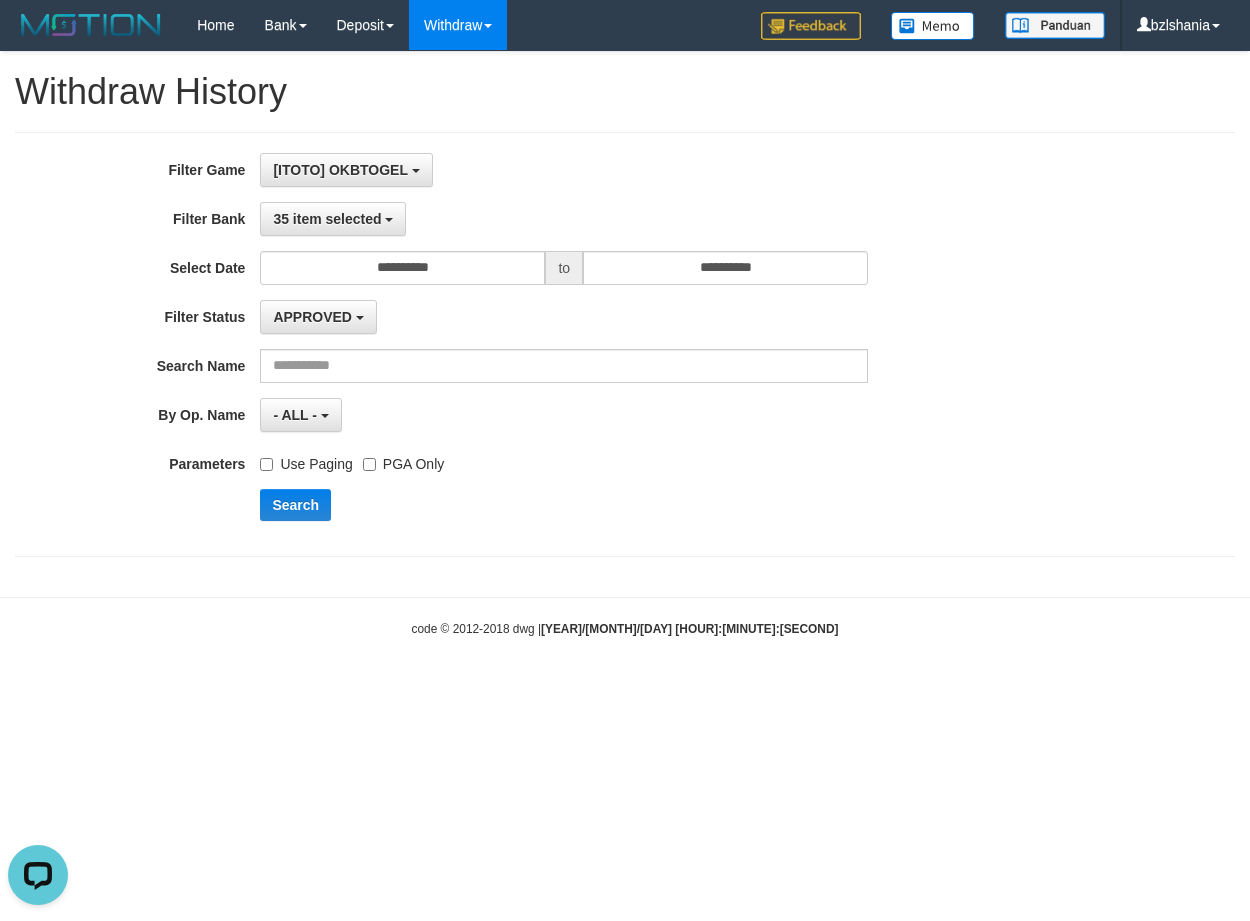 click on "Use Paging" at bounding box center [306, 460] 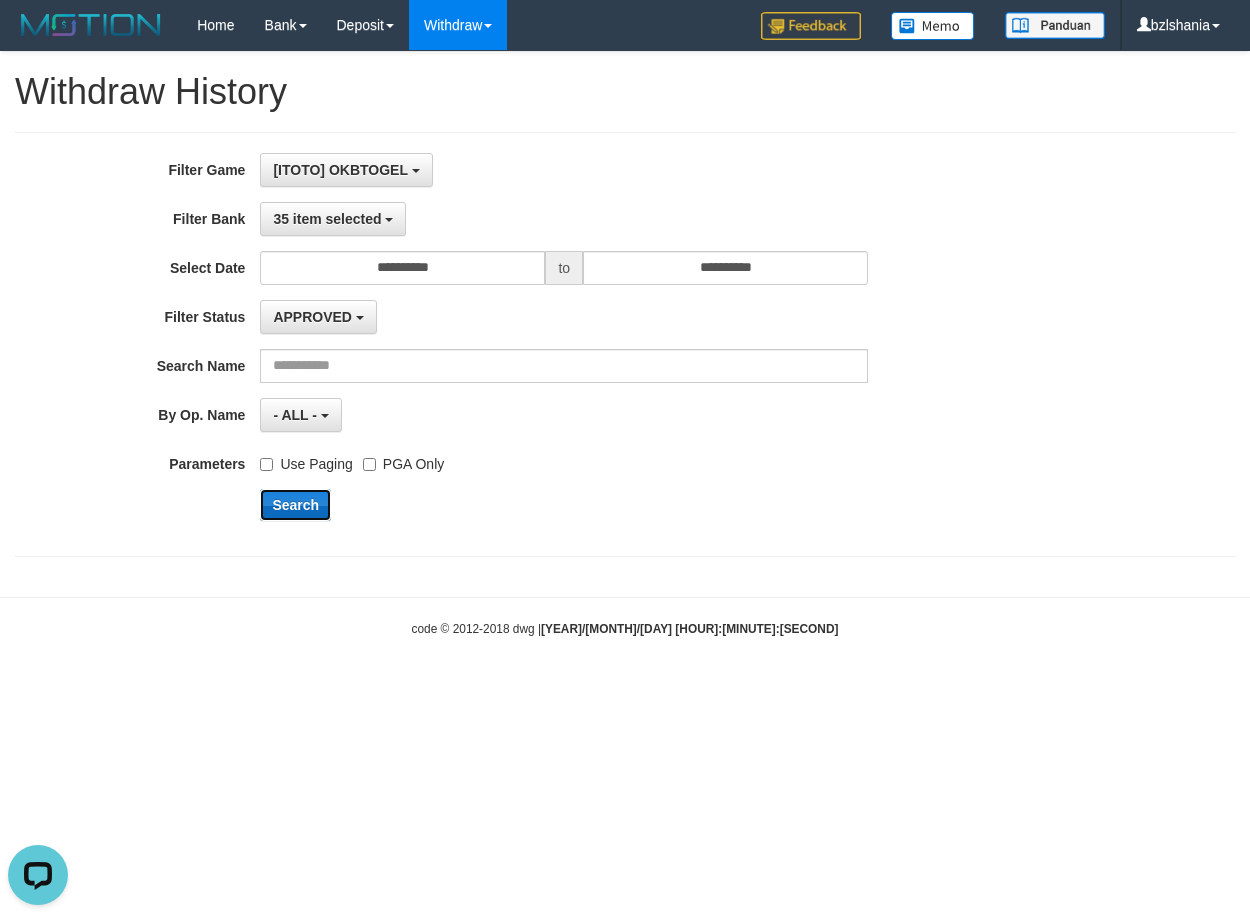 click on "Search" at bounding box center [295, 505] 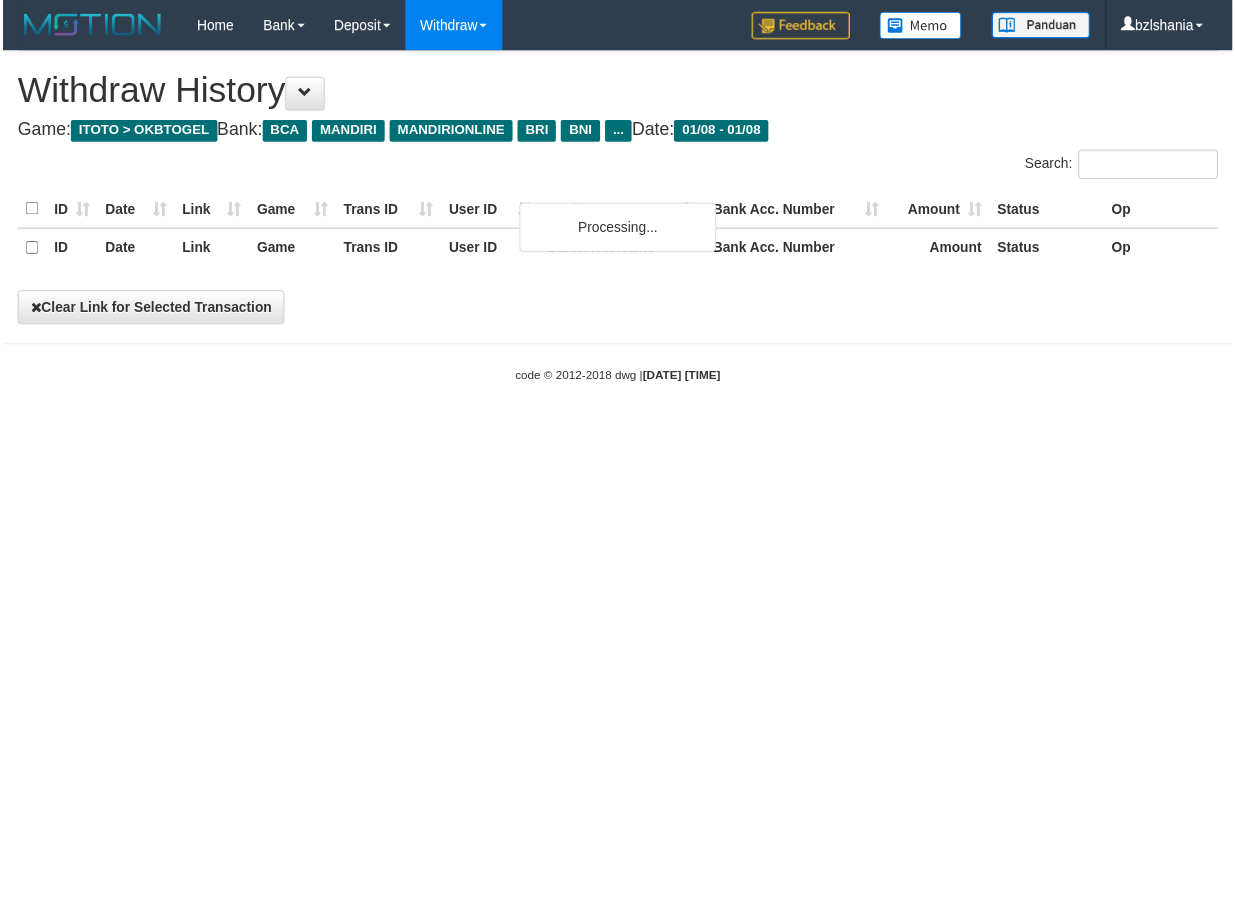 scroll, scrollTop: 0, scrollLeft: 0, axis: both 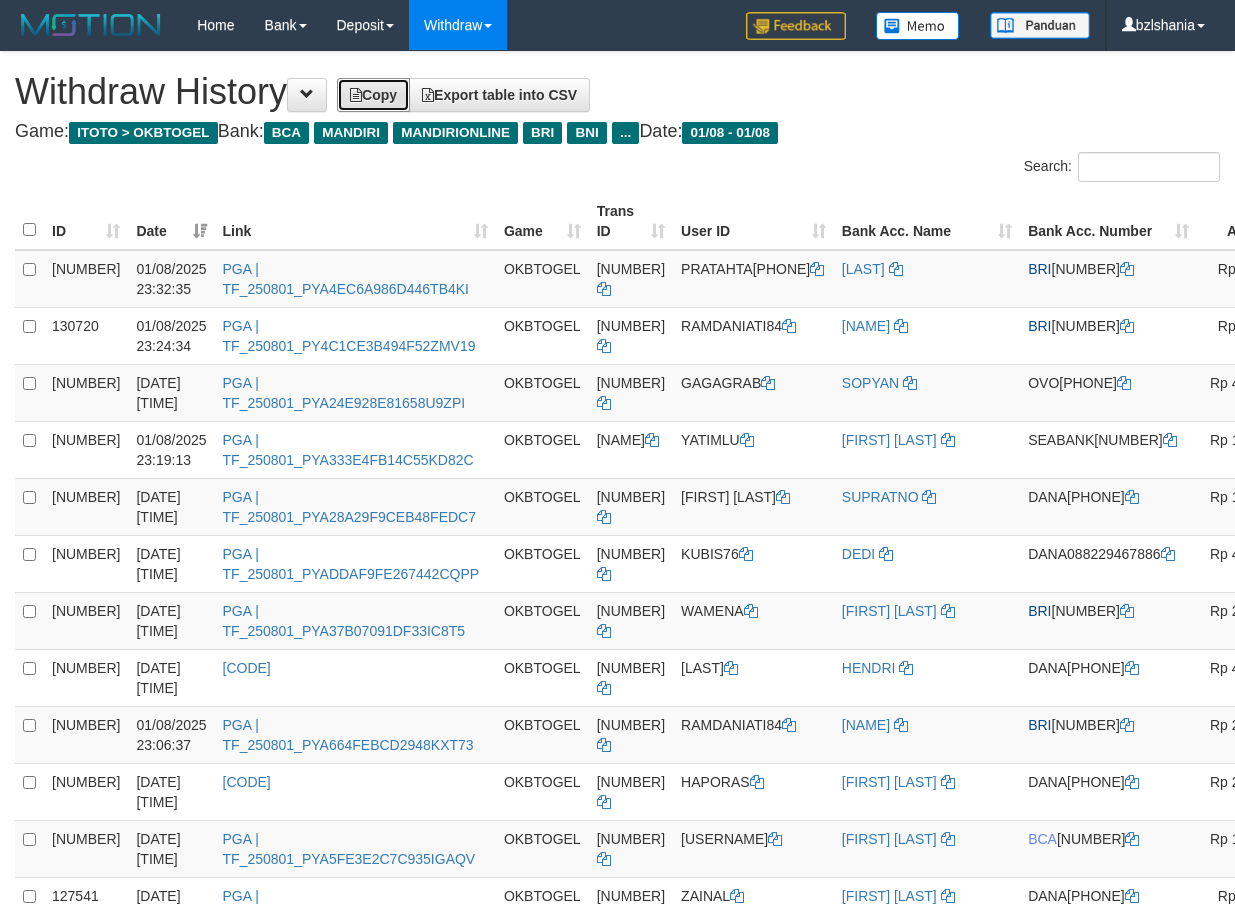 drag, startPoint x: 382, startPoint y: 97, endPoint x: 1229, endPoint y: 157, distance: 849.1225 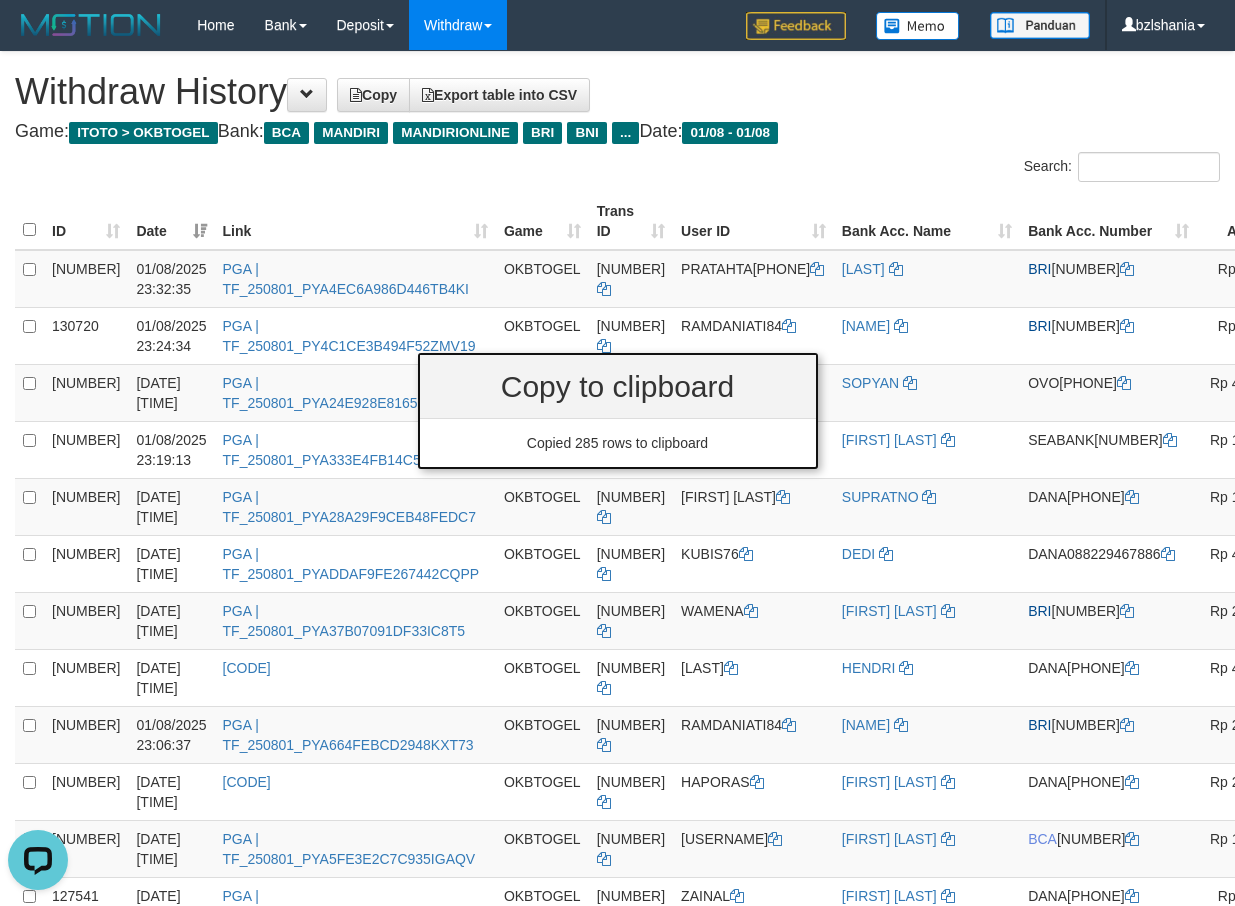 scroll, scrollTop: 0, scrollLeft: 0, axis: both 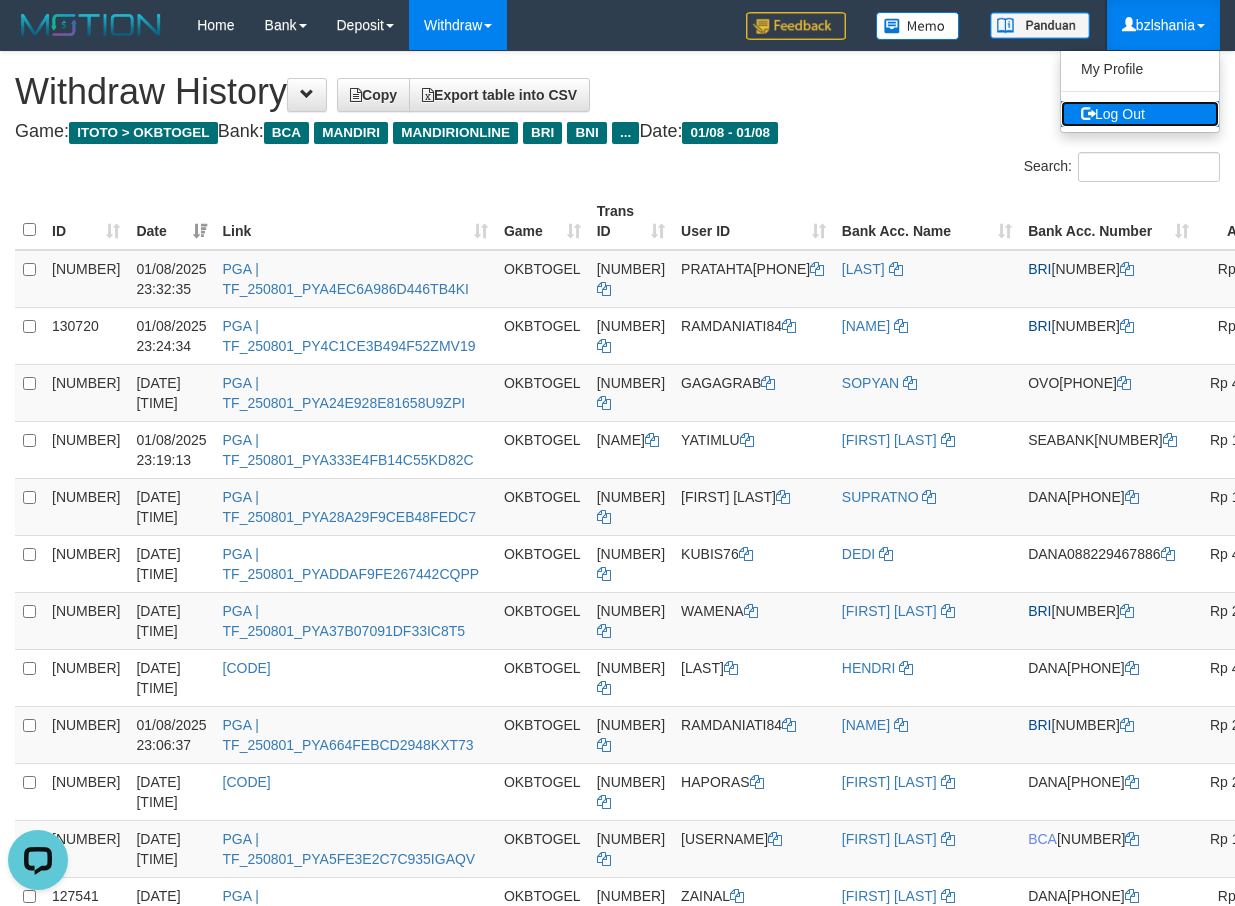 click on "Log Out" at bounding box center [1140, 114] 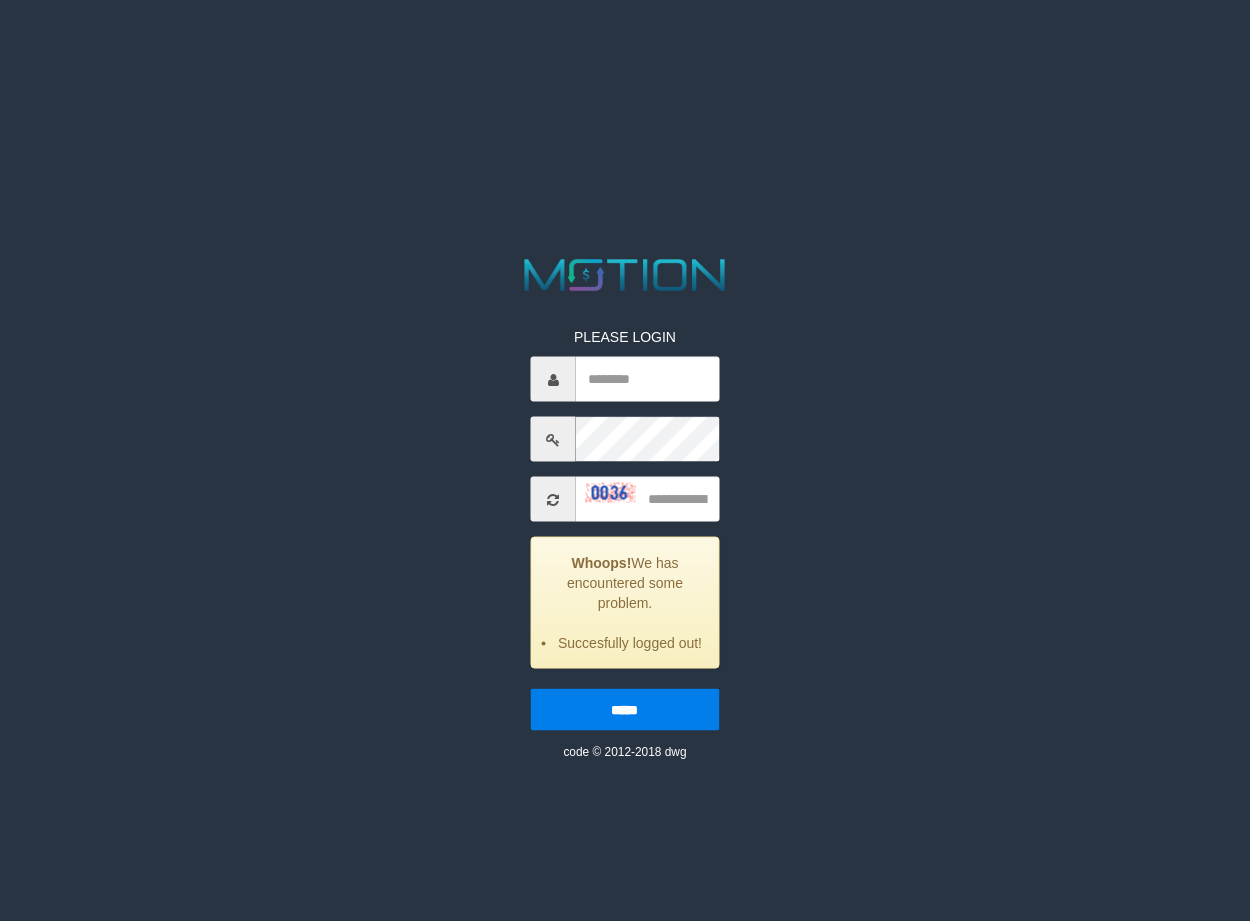 scroll, scrollTop: 0, scrollLeft: 0, axis: both 